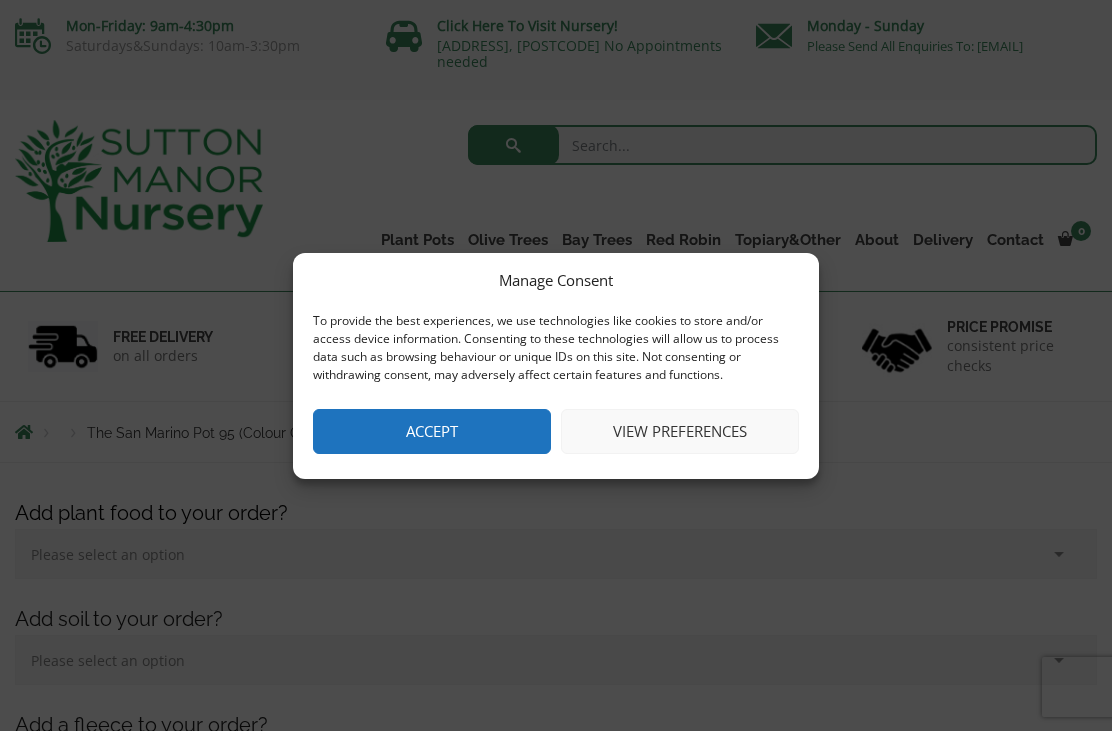 click on "Accept" at bounding box center (432, 431) 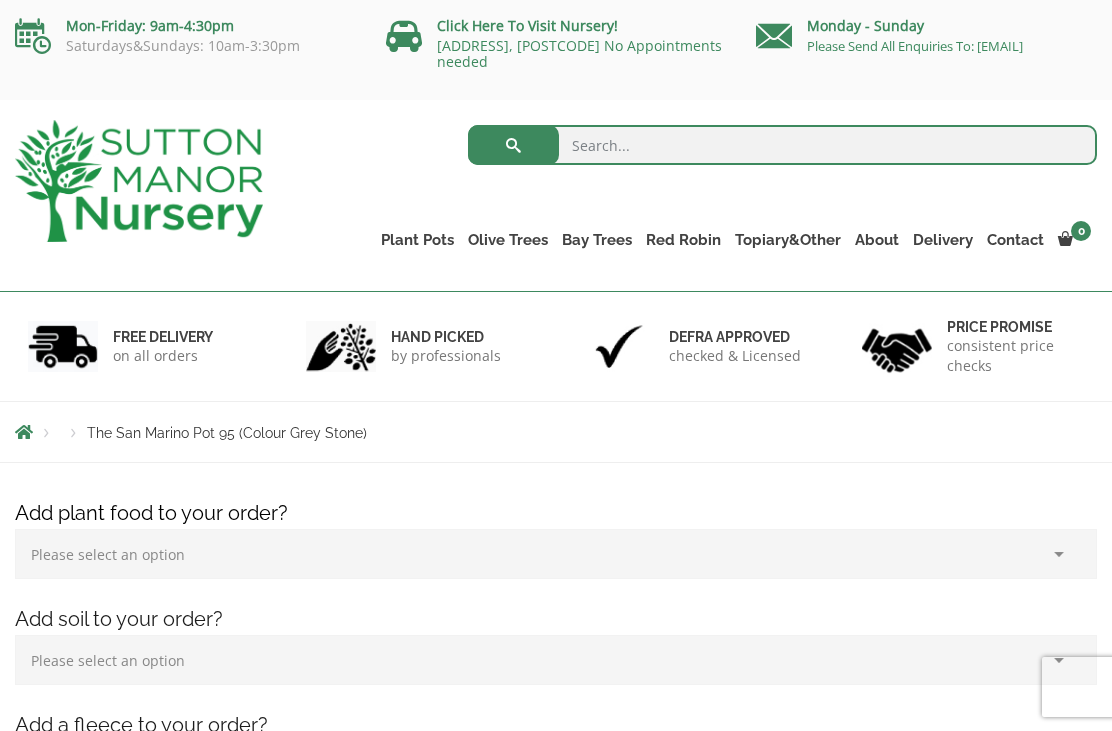 scroll, scrollTop: 0, scrollLeft: 0, axis: both 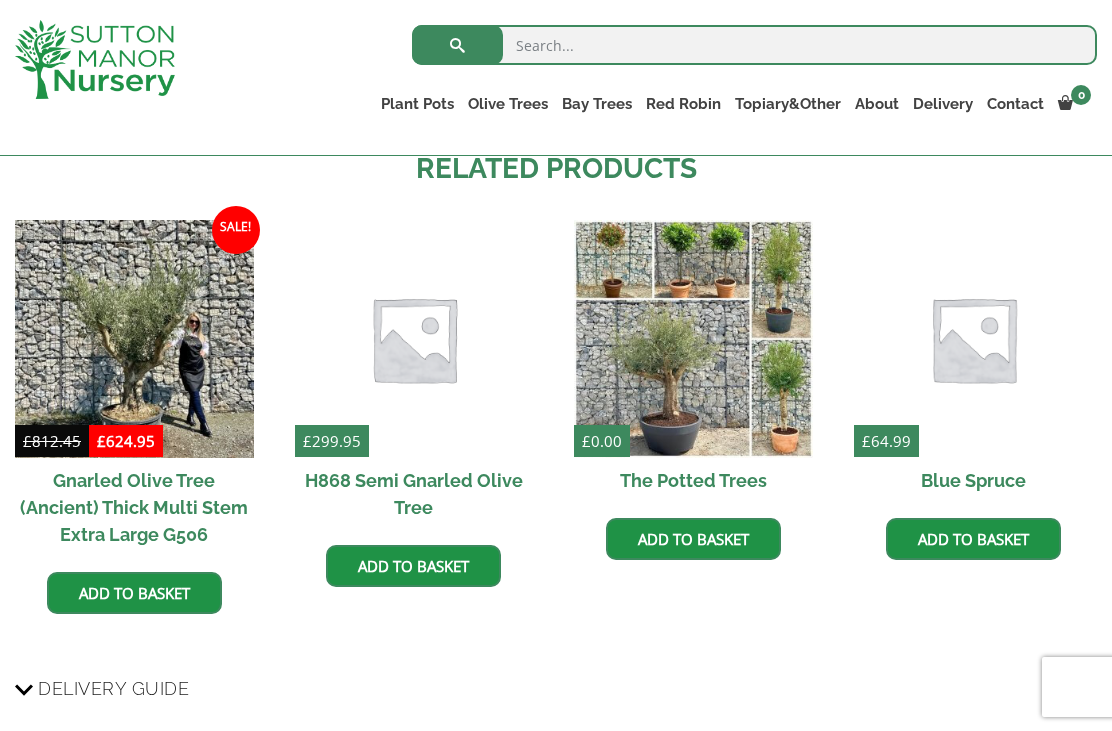 click at bounding box center [693, 339] 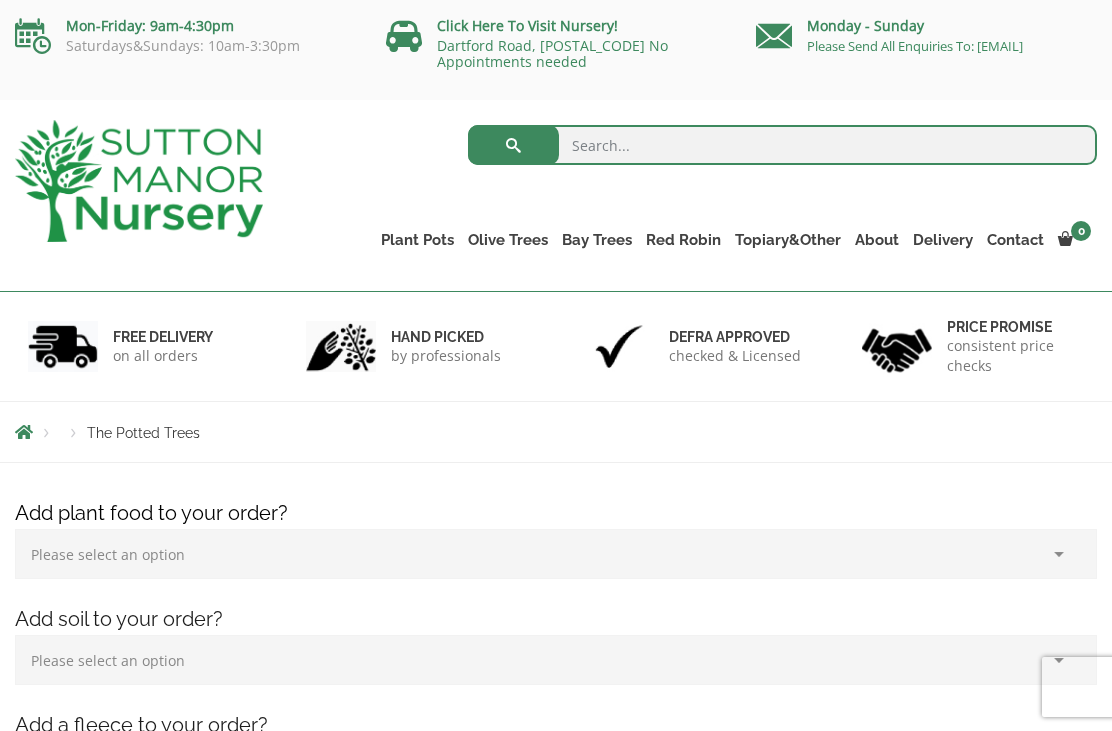 scroll, scrollTop: 0, scrollLeft: 0, axis: both 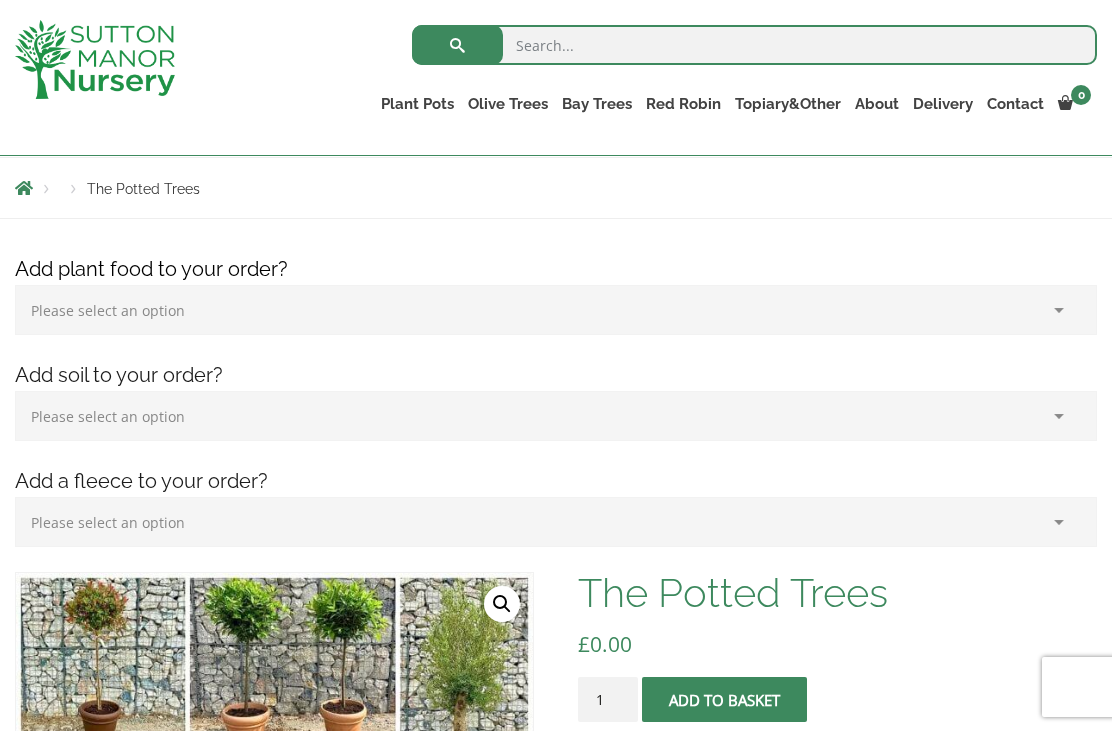 click on "Resin Bonded Pots" at bounding box center [0, 0] 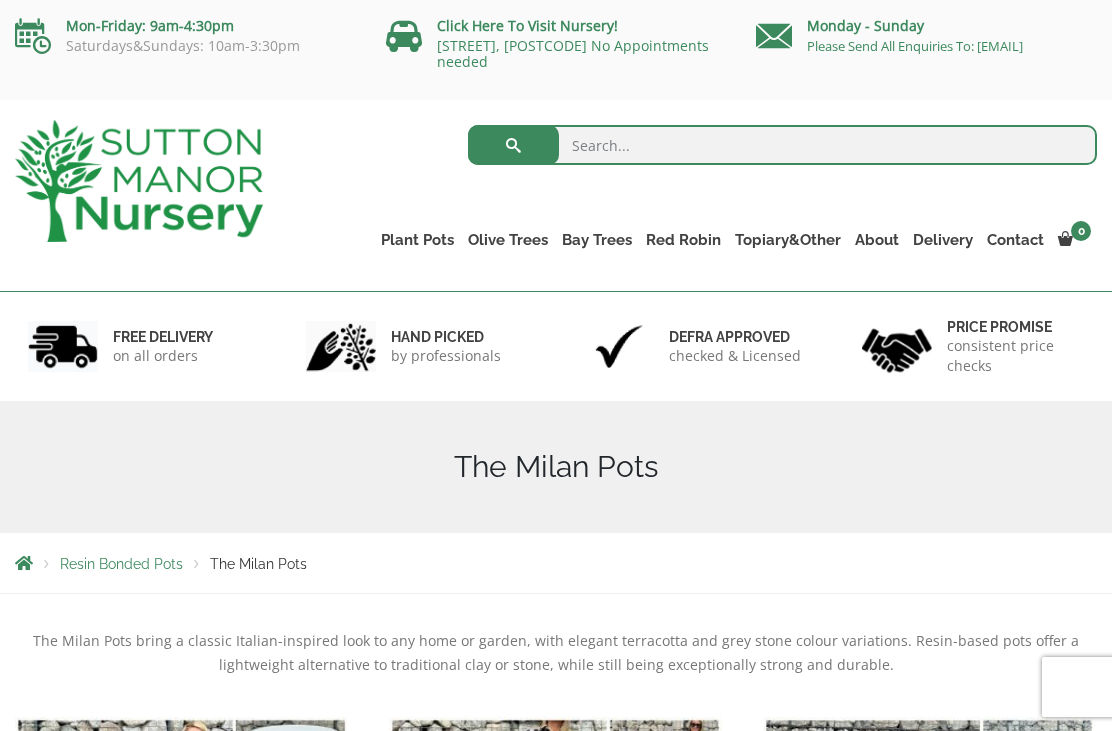 scroll, scrollTop: 0, scrollLeft: 0, axis: both 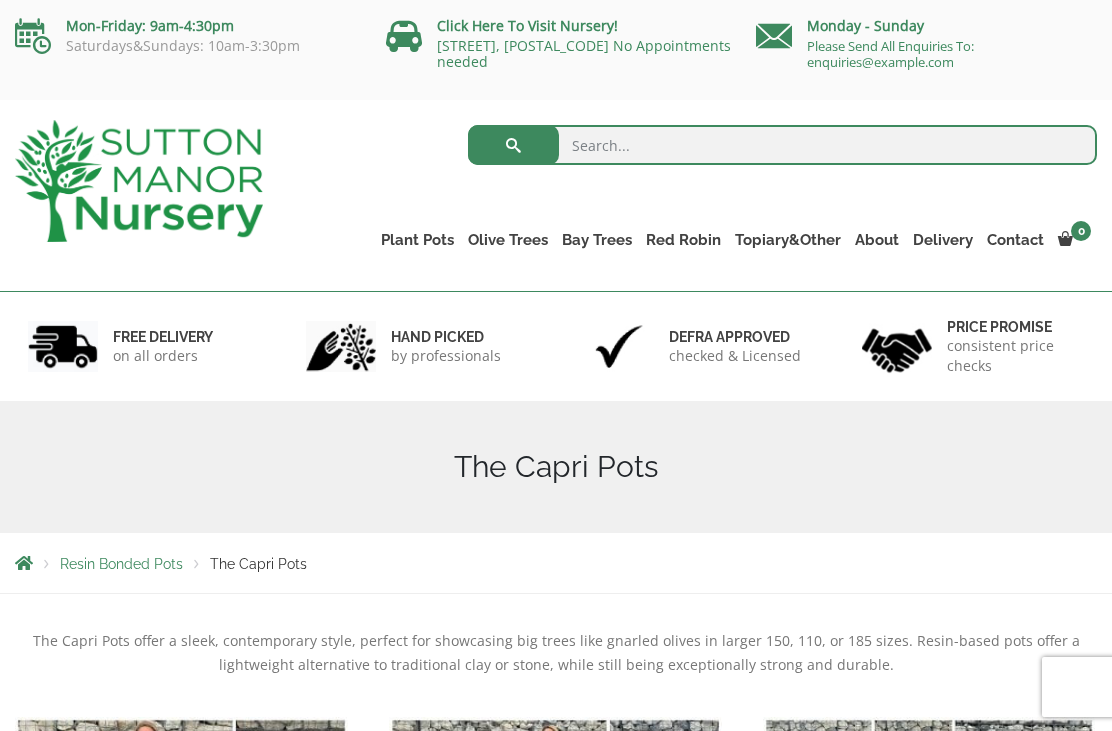 click on "The Brunello Pots" at bounding box center (0, 0) 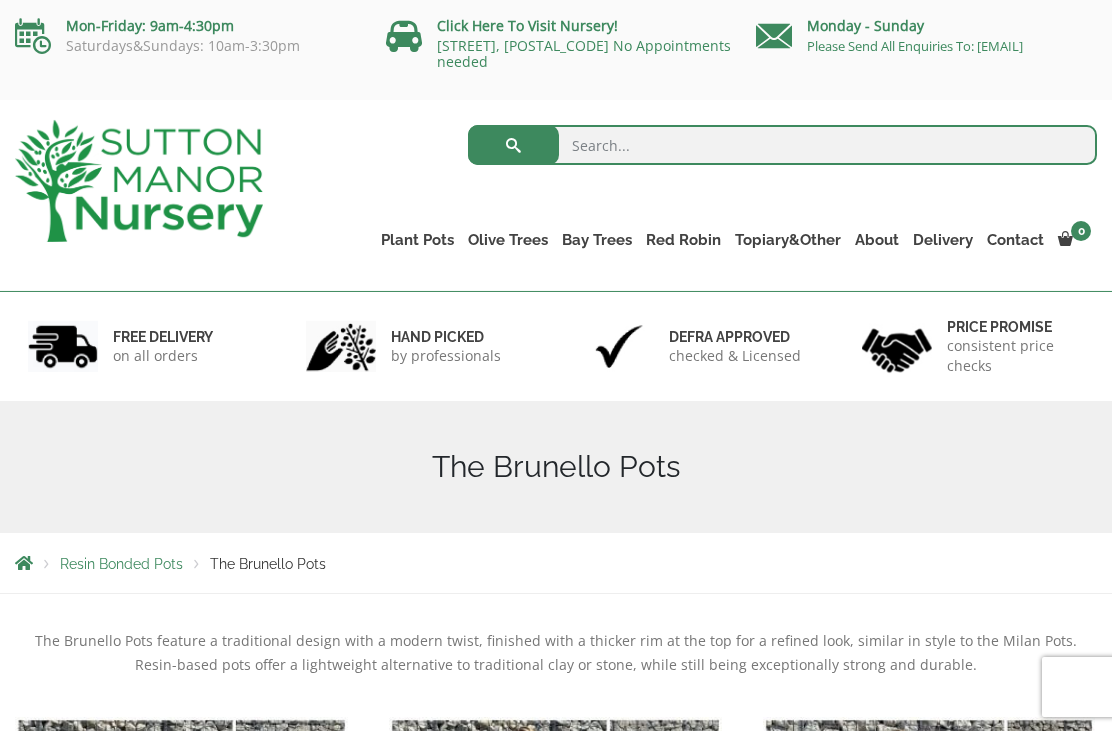 scroll, scrollTop: 52, scrollLeft: 0, axis: vertical 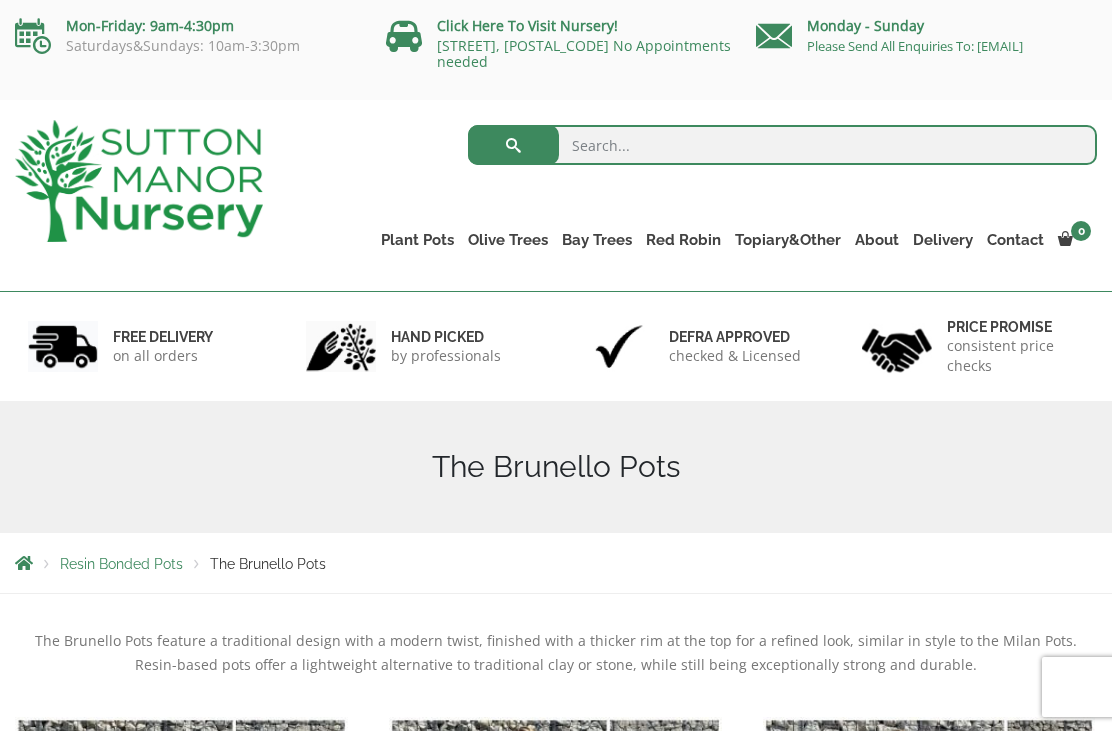 click on "The Venice Cube Pots" at bounding box center (0, 0) 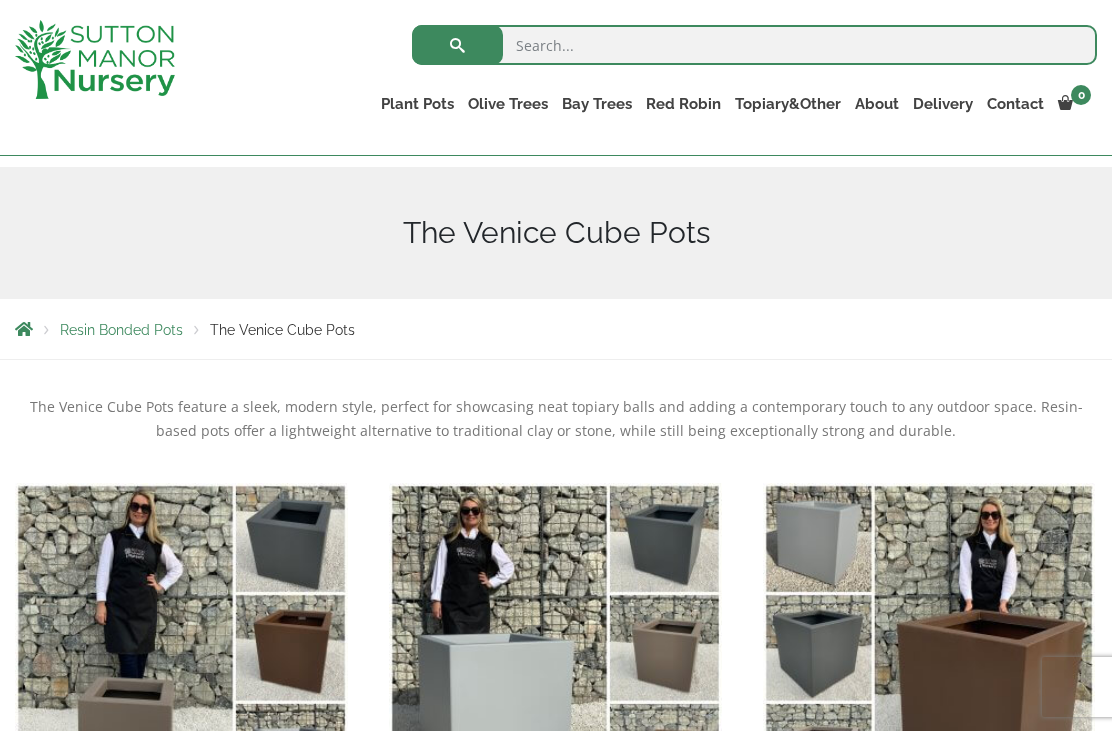 scroll, scrollTop: 0, scrollLeft: 0, axis: both 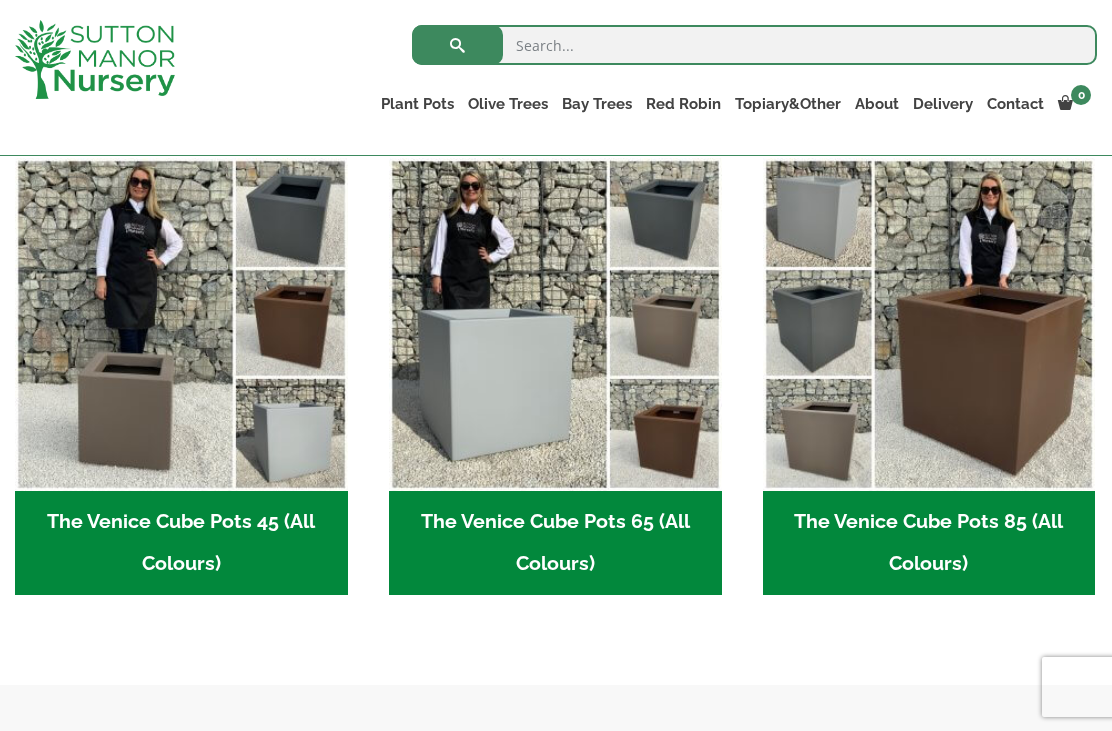 click on "The Venice Cube Pots 65 (All Colours)  (4)" at bounding box center (555, 543) 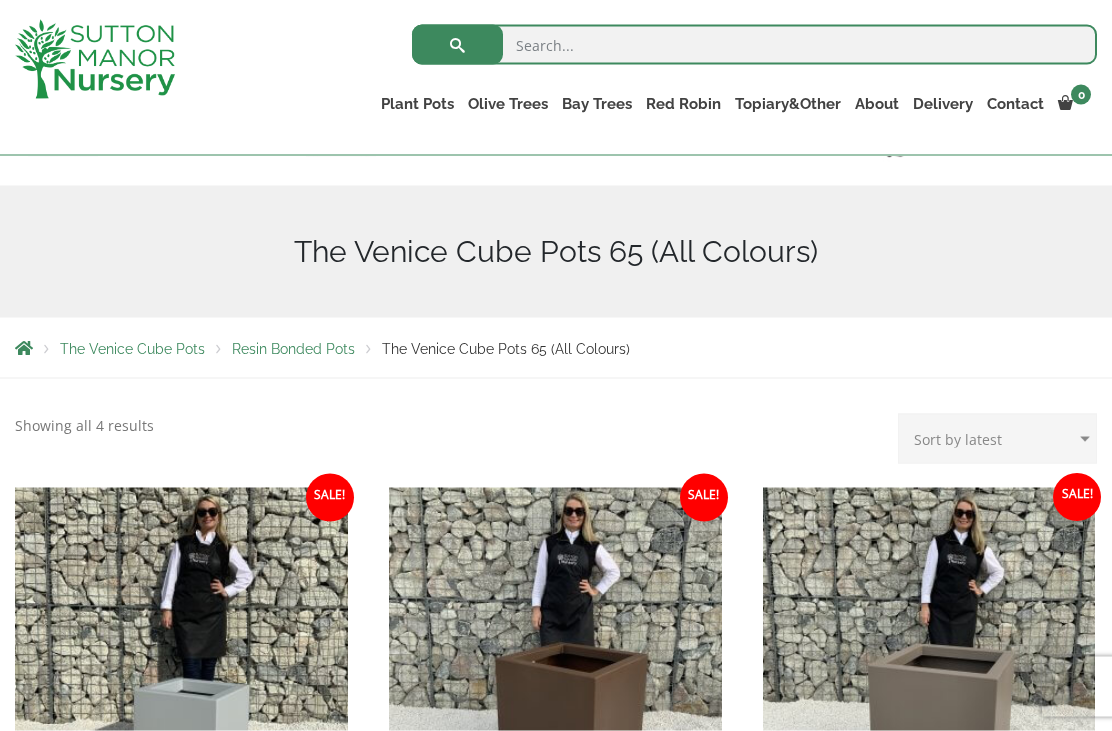 scroll, scrollTop: 458, scrollLeft: 0, axis: vertical 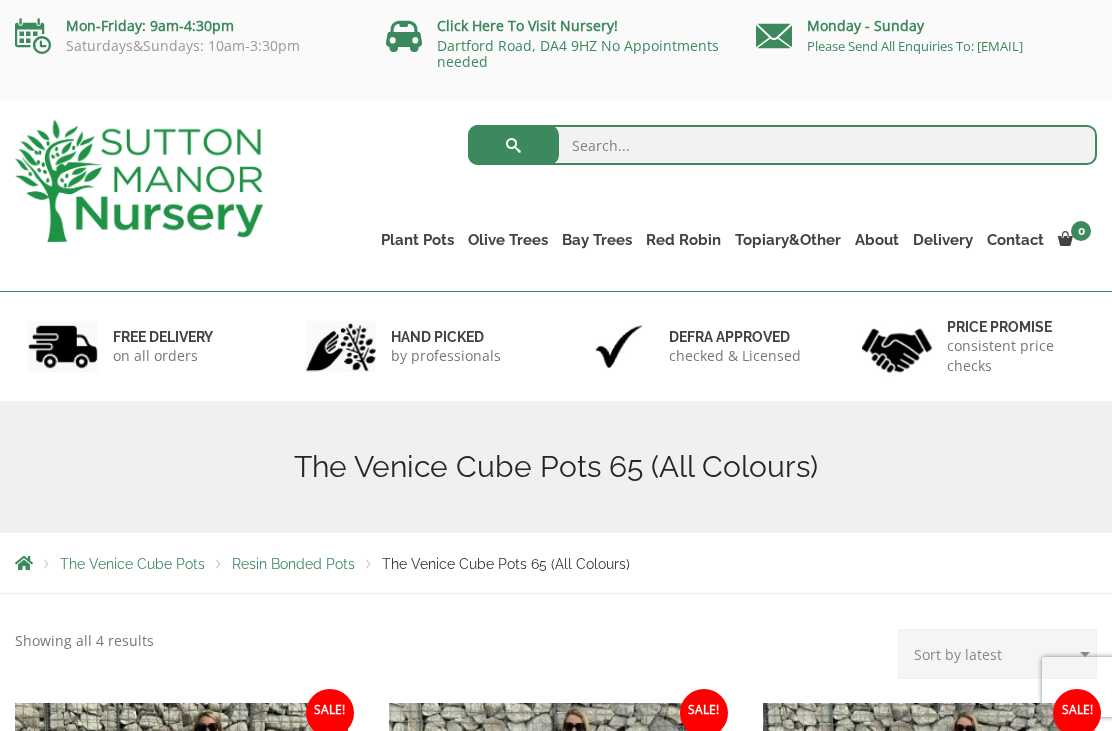 click on "The Barolo Pots" at bounding box center (0, 0) 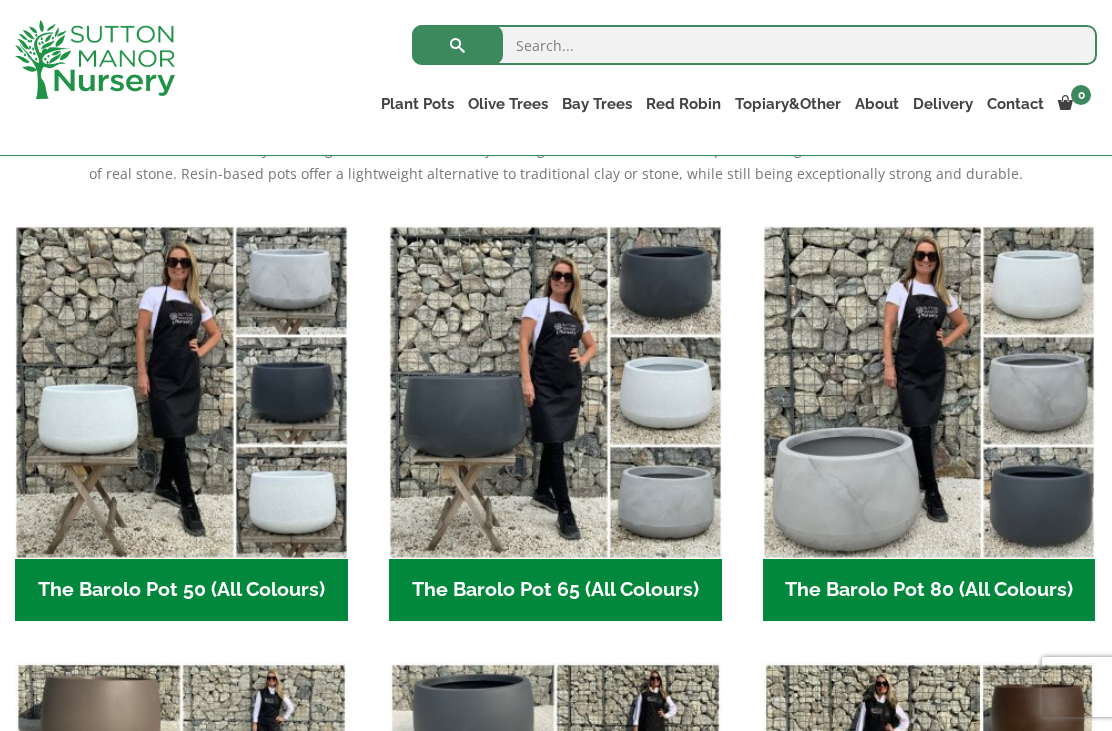 scroll, scrollTop: 0, scrollLeft: 0, axis: both 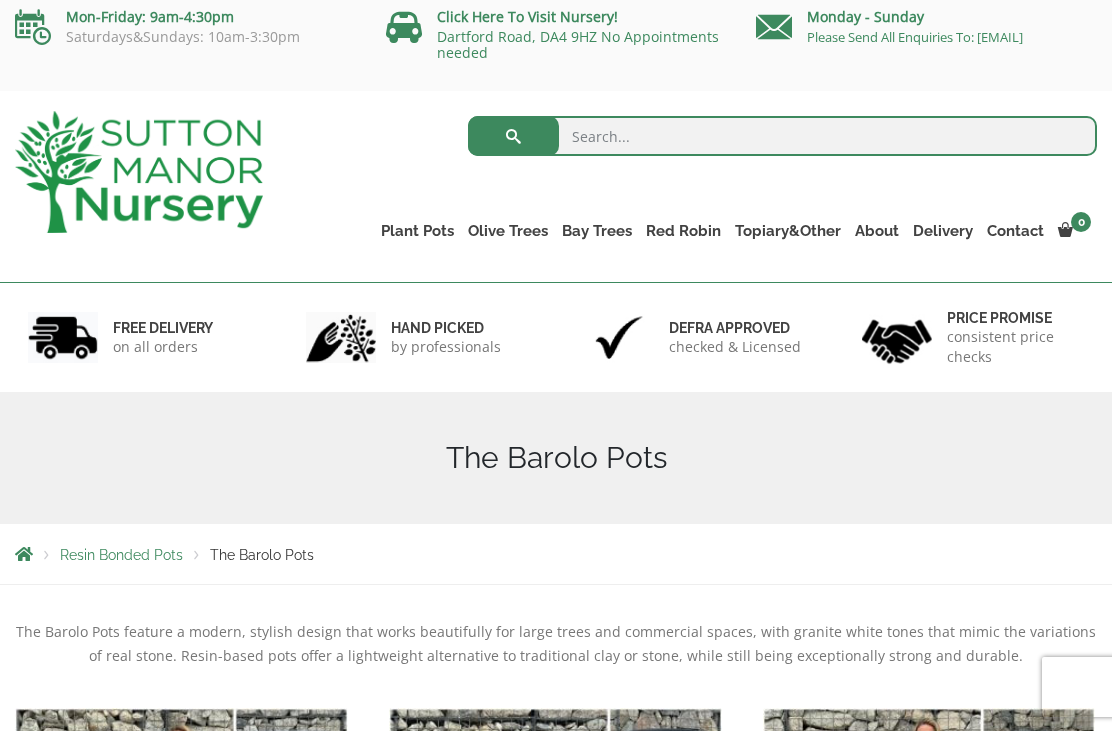 click on "The Rome Bowl" at bounding box center [0, 0] 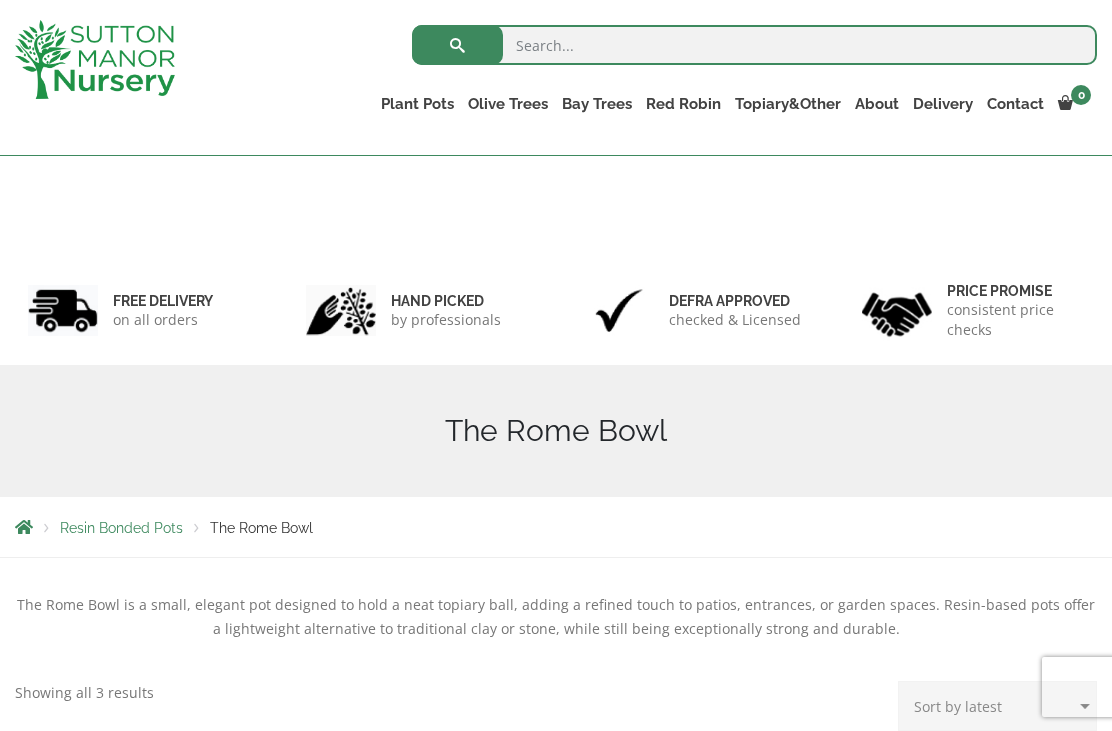 scroll, scrollTop: 342, scrollLeft: 0, axis: vertical 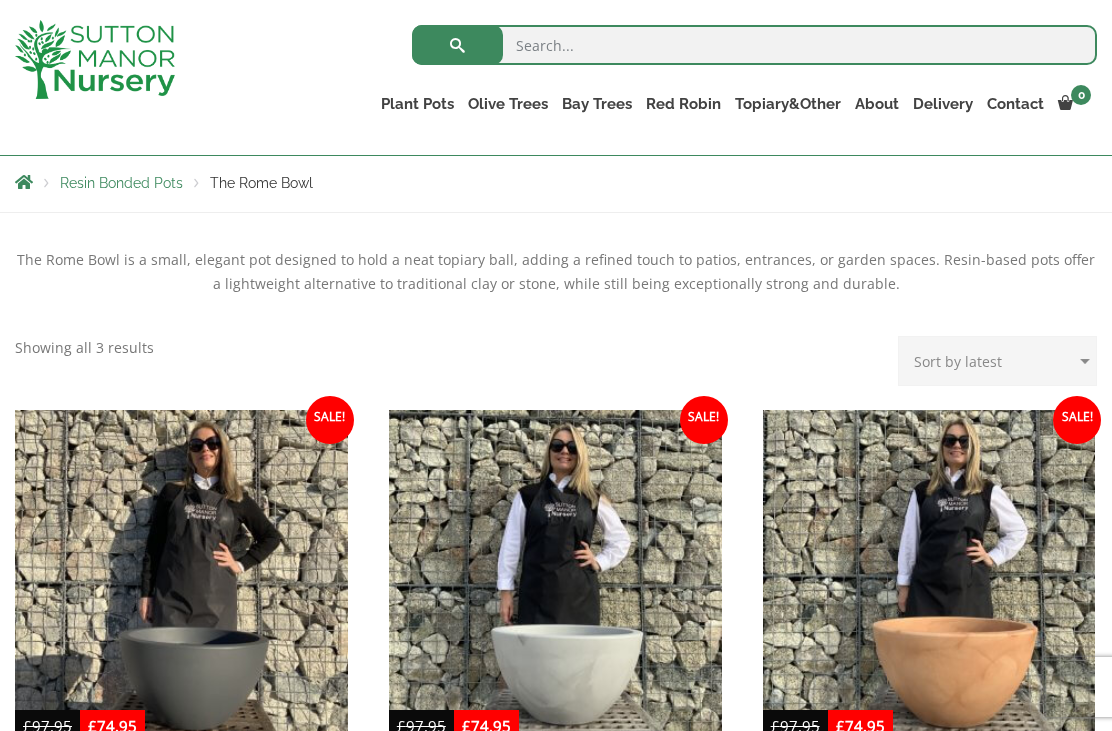 click on "The Olive Jar" at bounding box center (0, 0) 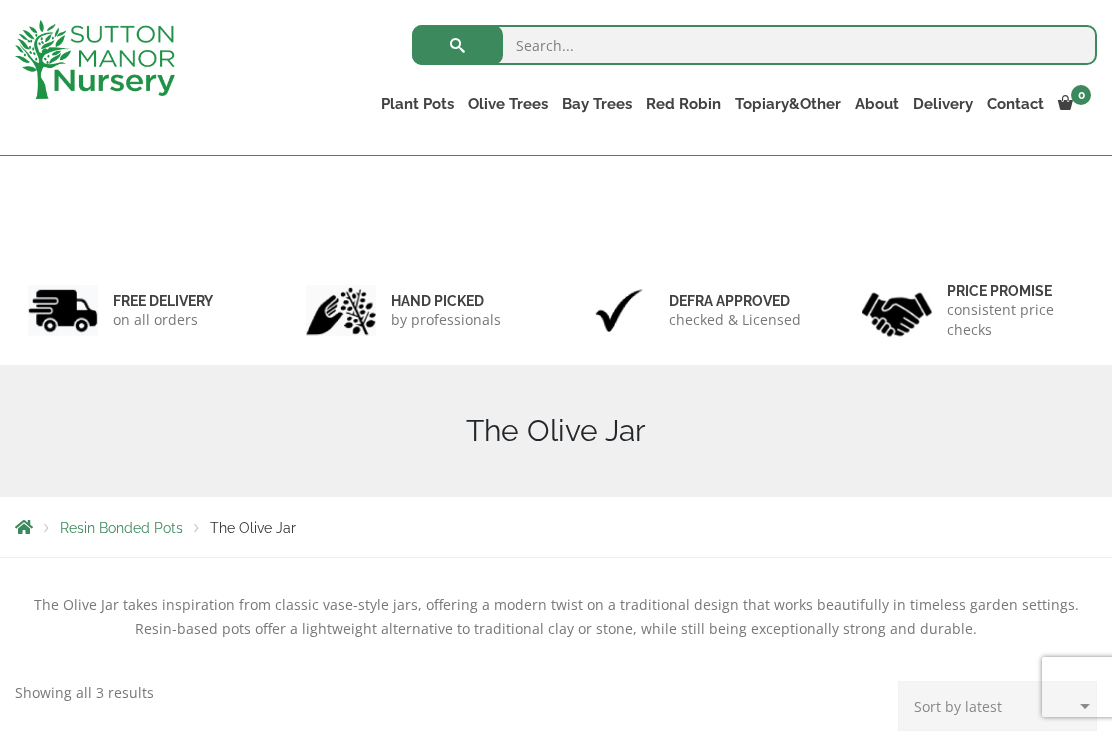 scroll, scrollTop: 407, scrollLeft: 0, axis: vertical 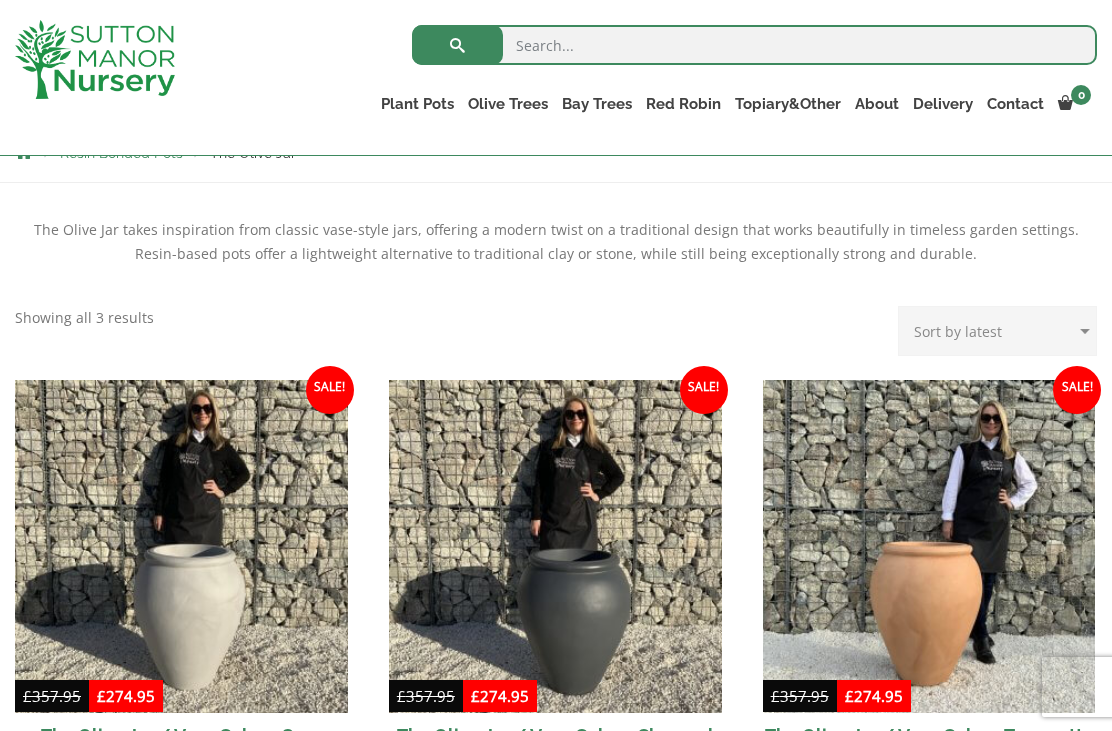click on "The Sicilian Pots" at bounding box center (0, 0) 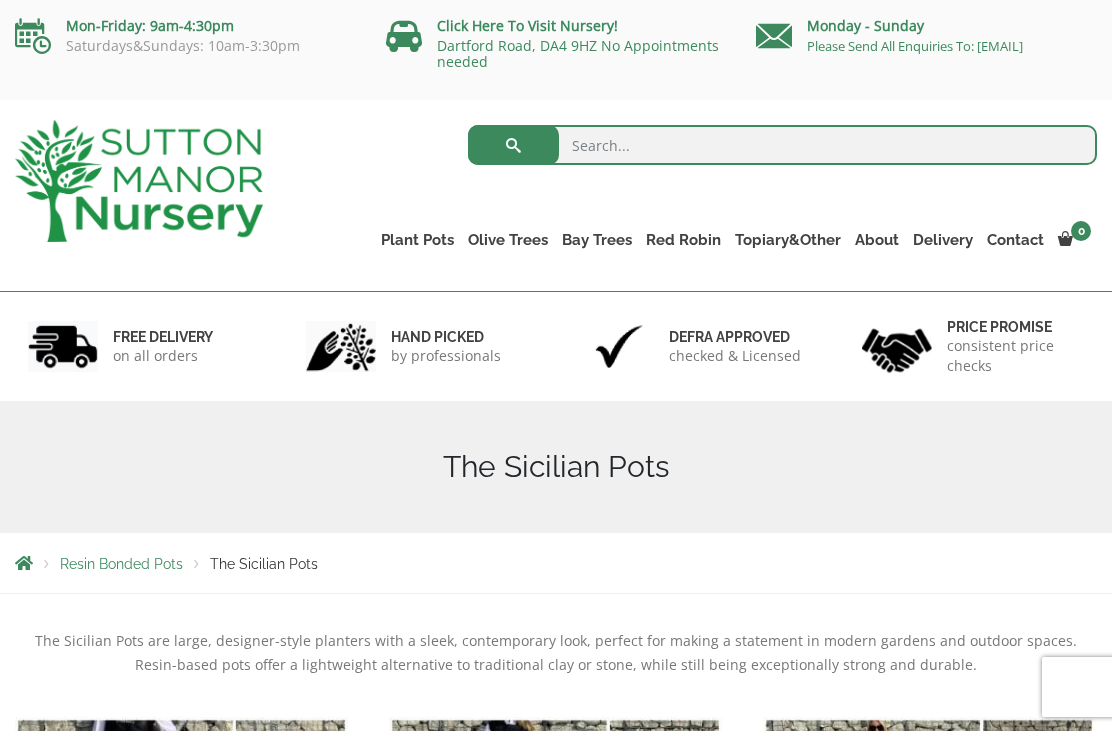 scroll, scrollTop: 237, scrollLeft: 0, axis: vertical 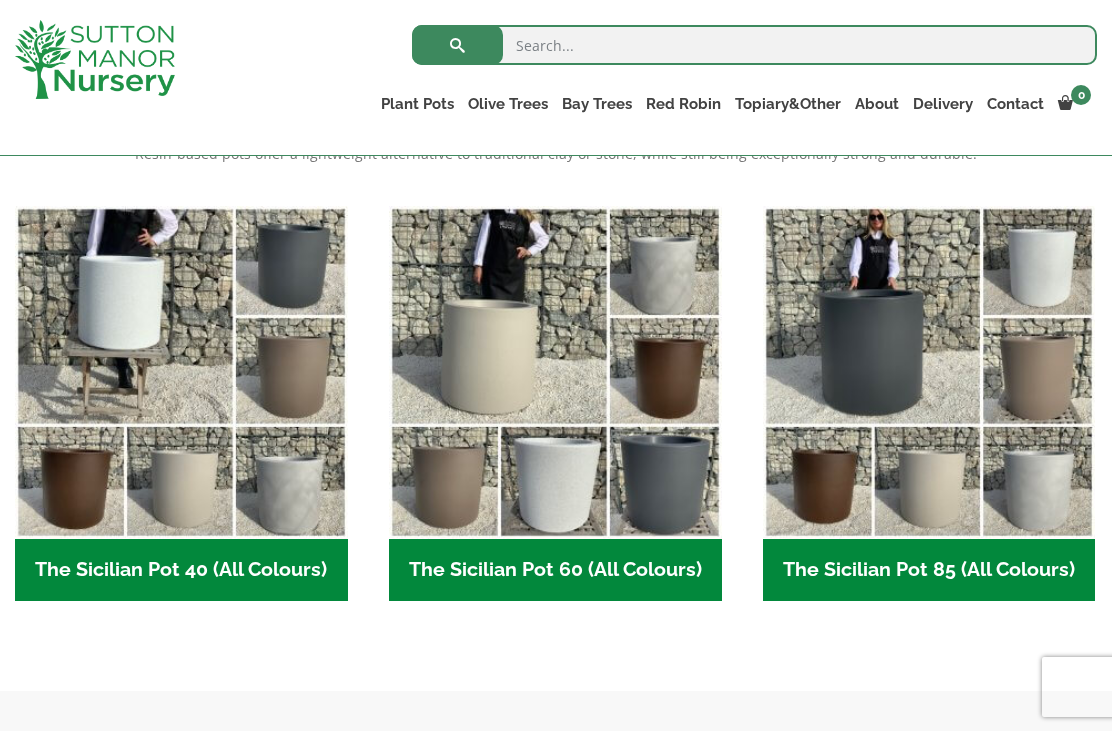 click at bounding box center (555, 372) 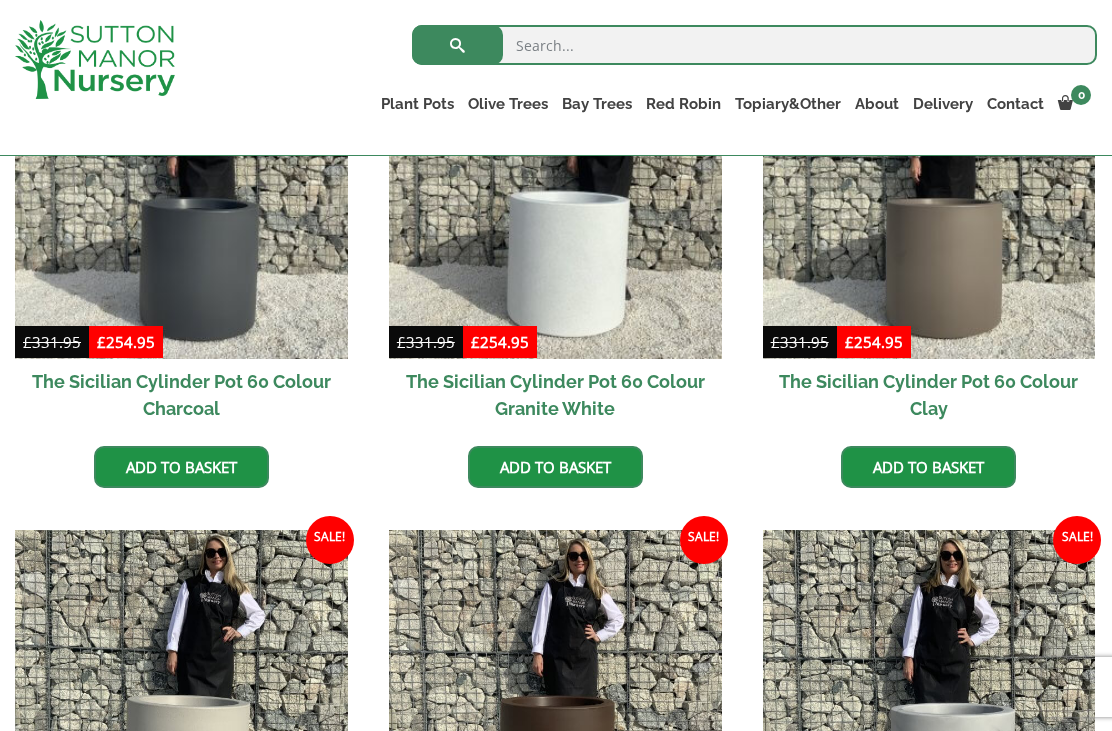 scroll, scrollTop: 0, scrollLeft: 0, axis: both 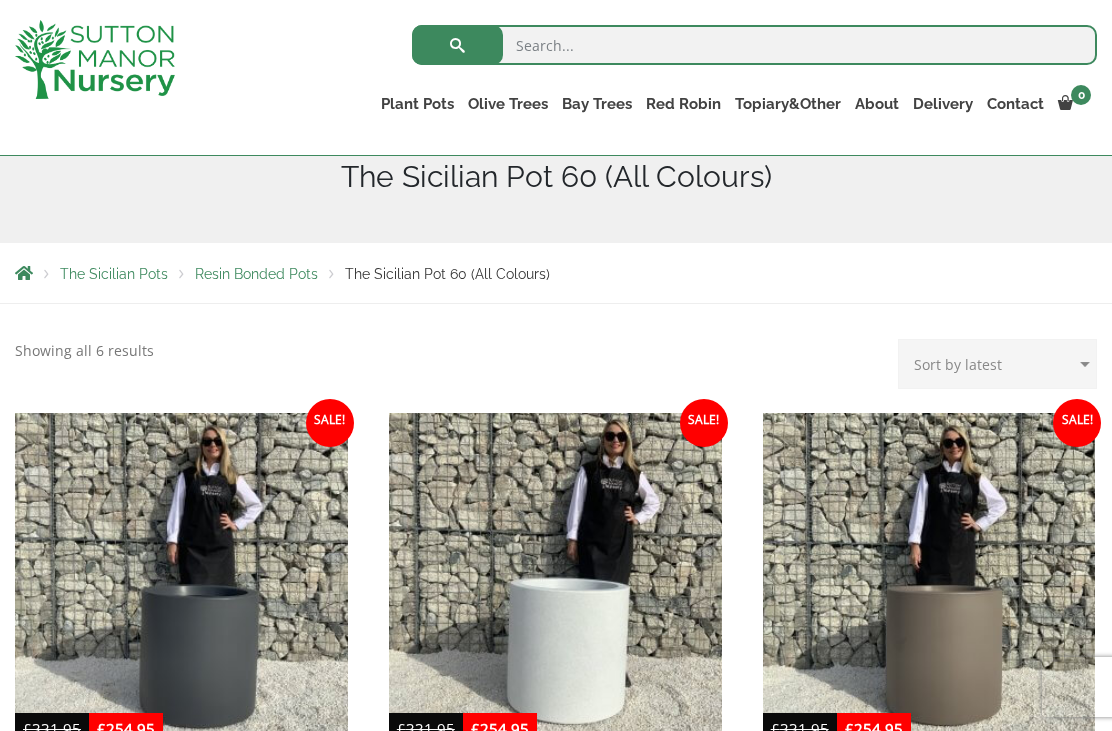 click on "The Mediterranean Pots" at bounding box center [0, 0] 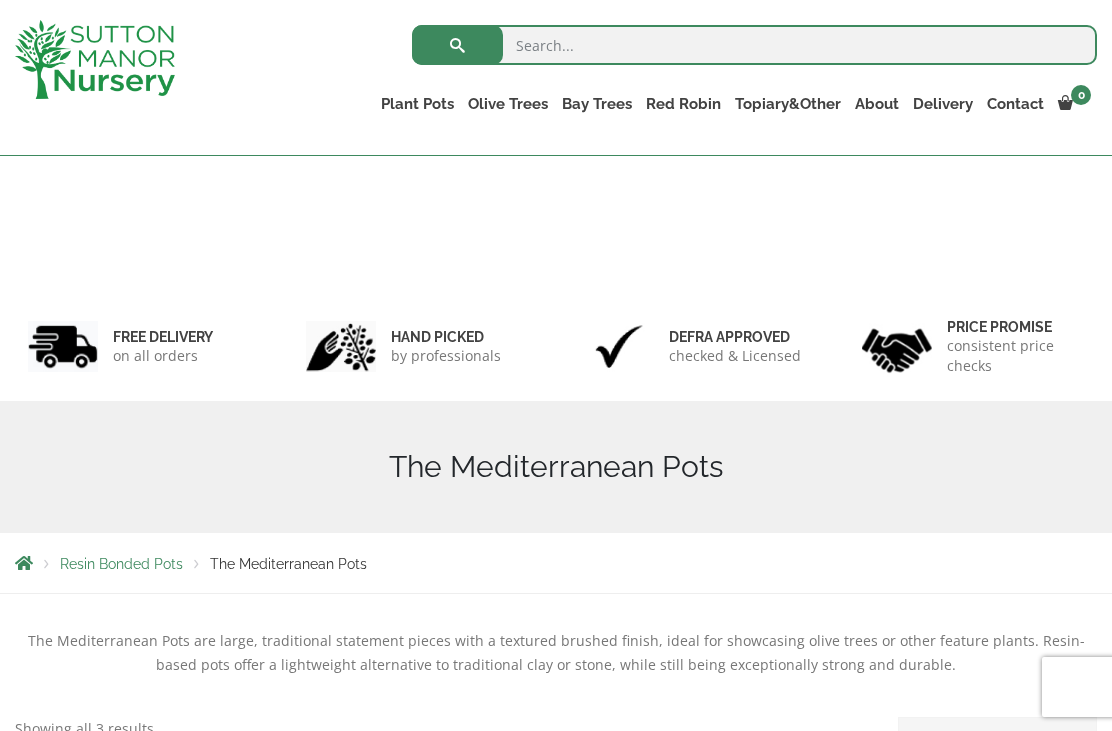 scroll, scrollTop: 503, scrollLeft: 0, axis: vertical 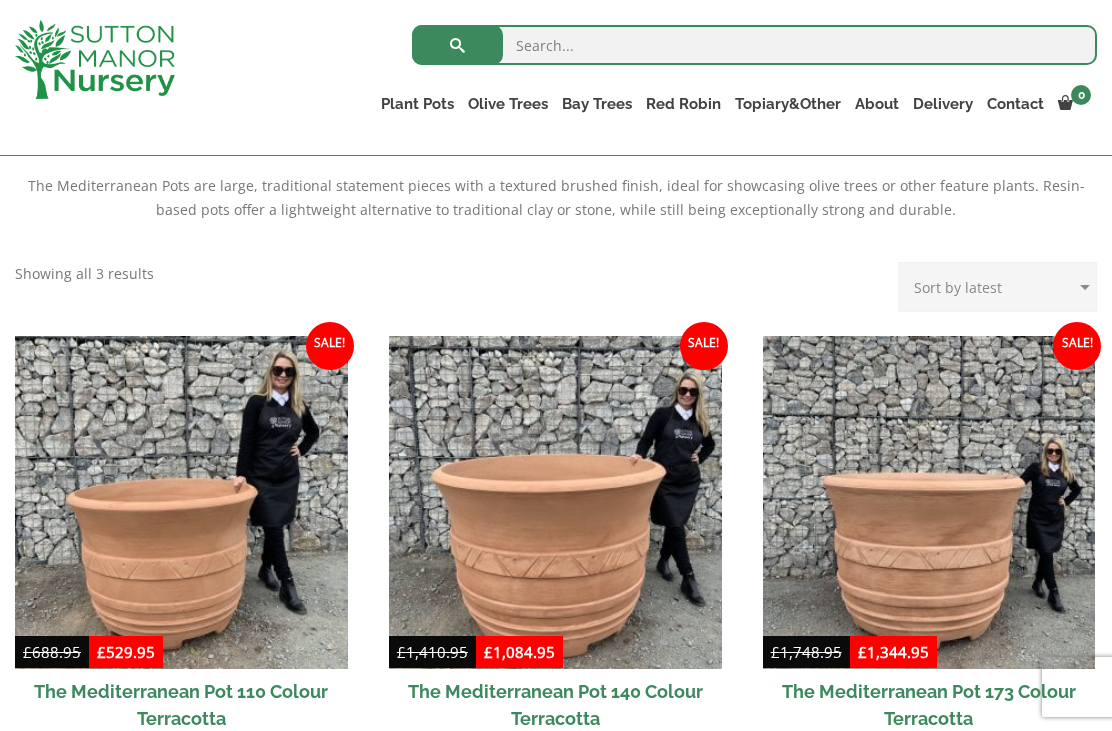 click on "The Tuscany Fruit Pots" at bounding box center (0, 0) 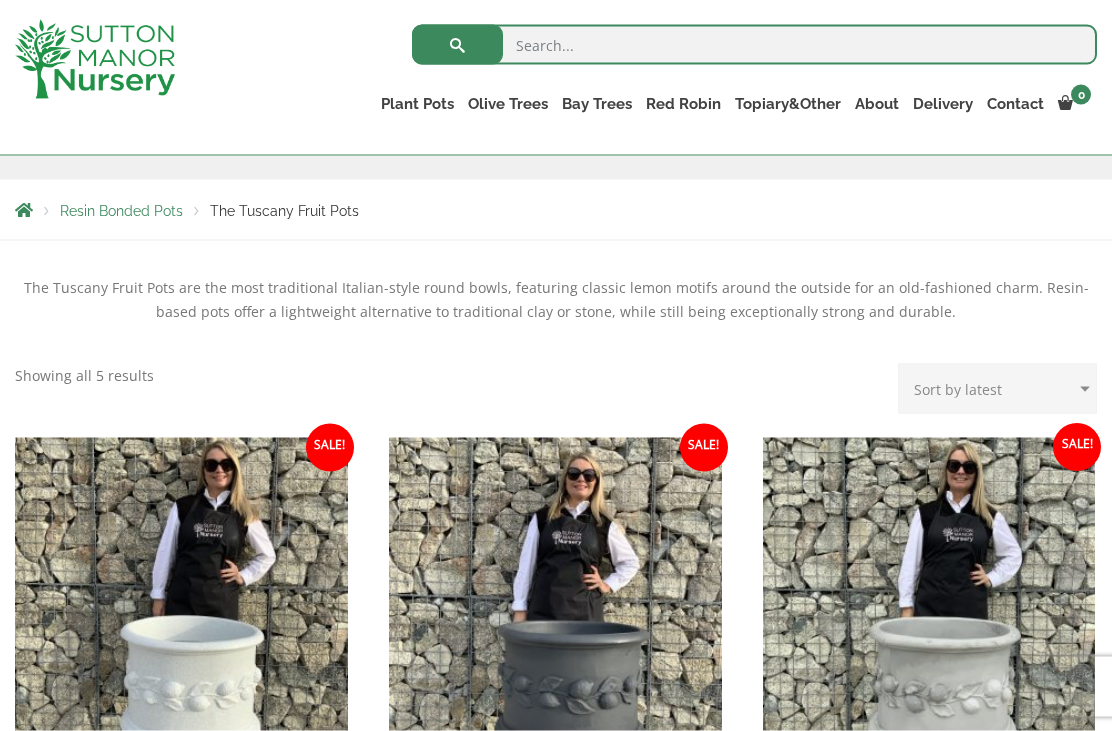 scroll, scrollTop: 0, scrollLeft: 0, axis: both 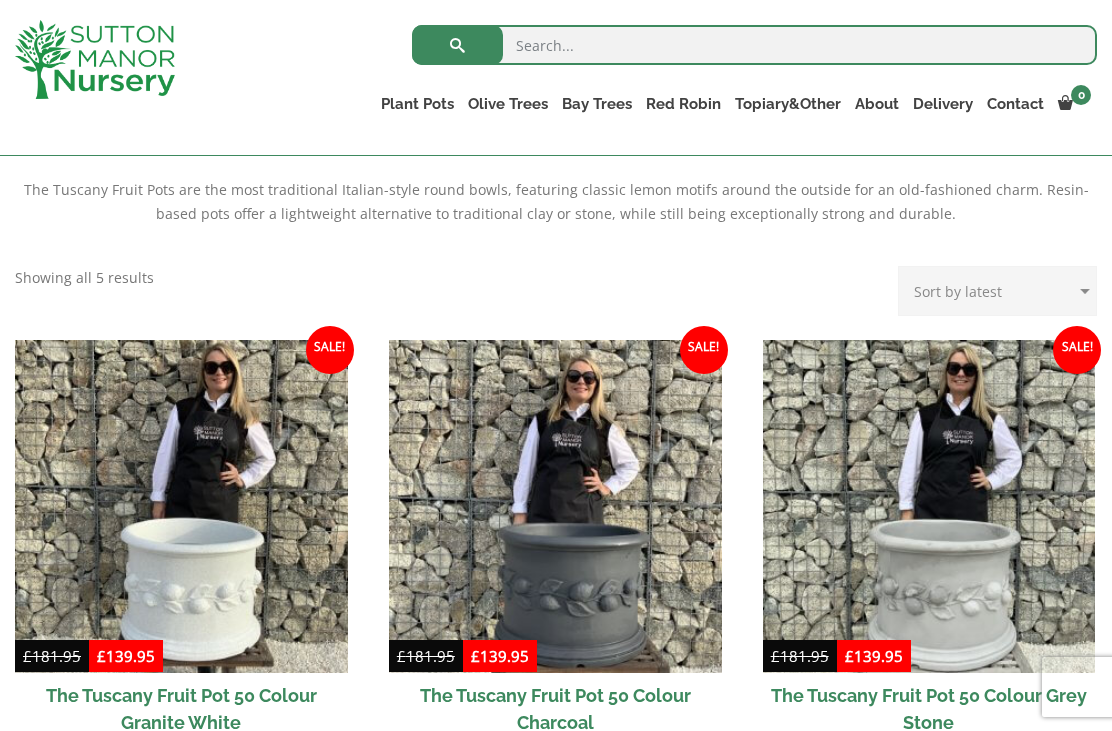 click on "The Pompei Pots" at bounding box center (0, 0) 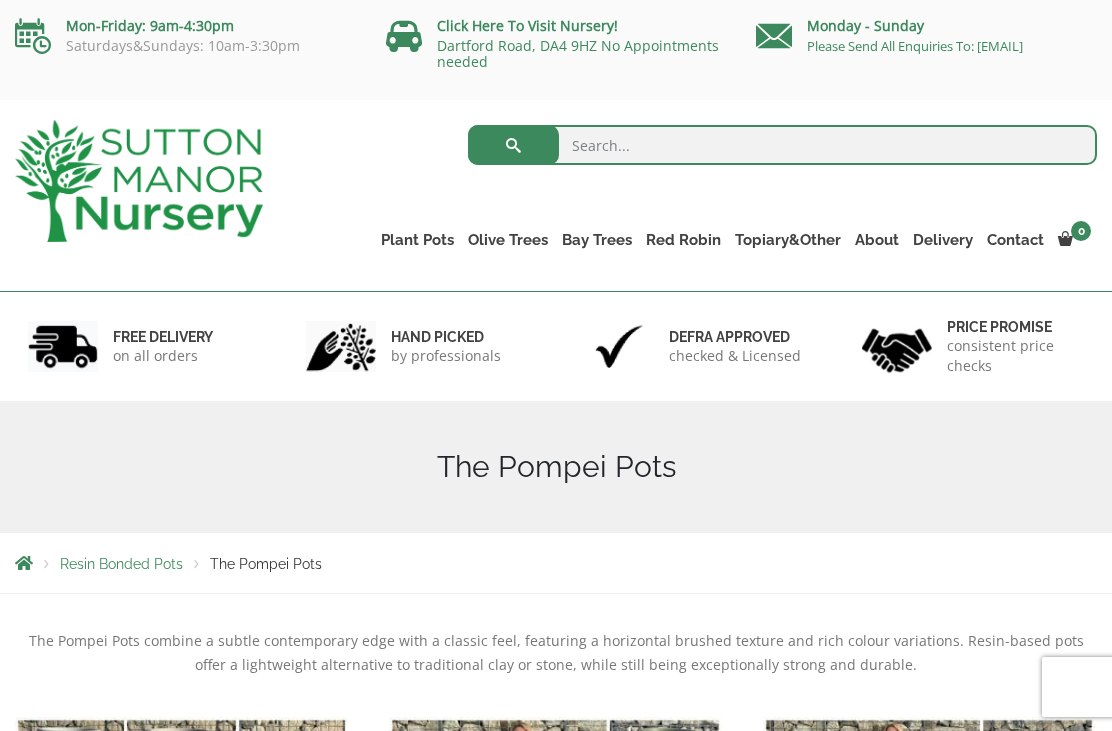 scroll, scrollTop: 455, scrollLeft: 0, axis: vertical 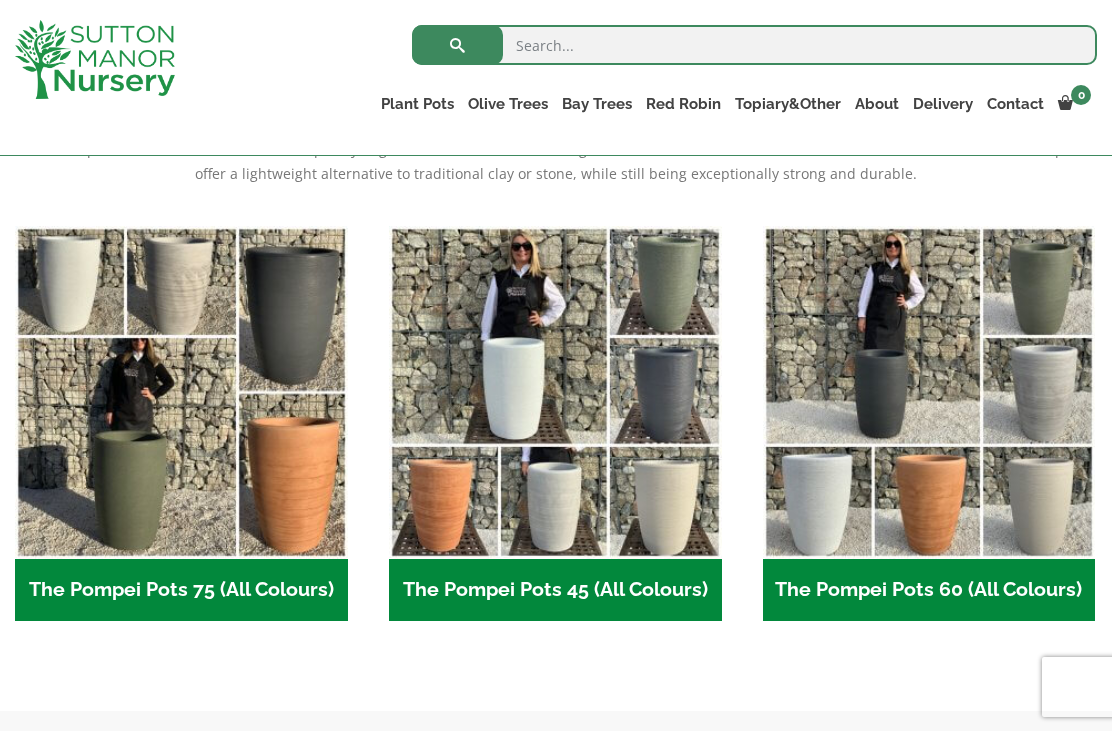 click on "The Pompei Pots 45 (All Colours)  (6)" at bounding box center (555, 590) 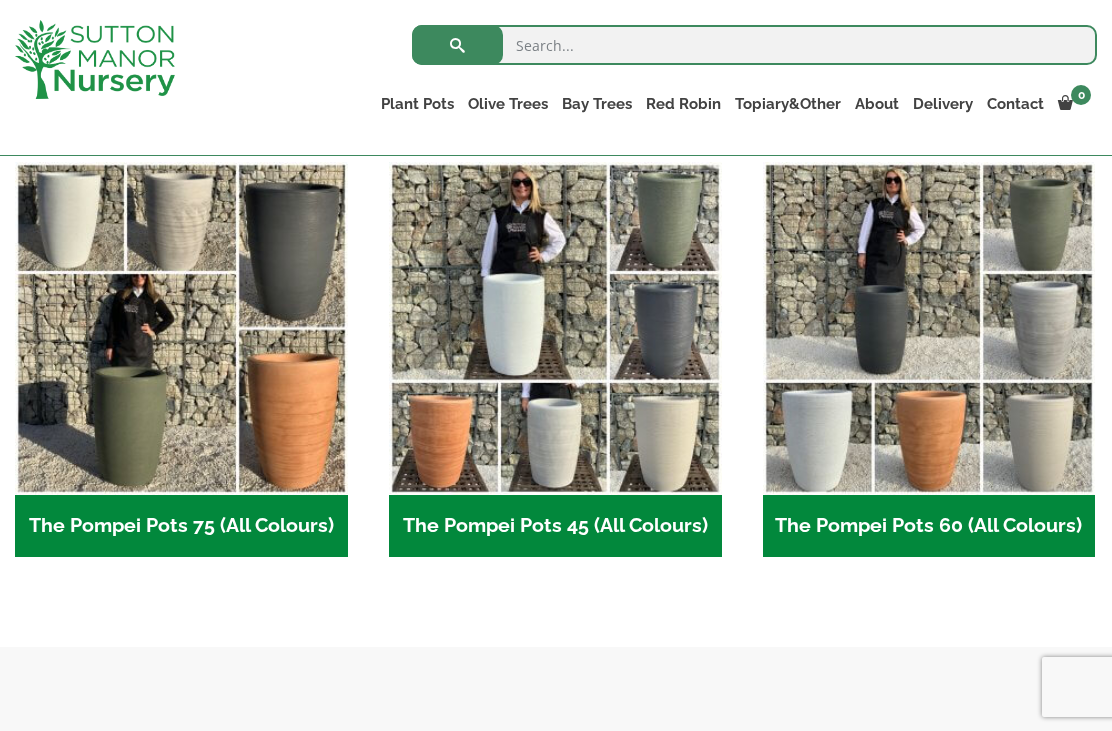 click on "The Pompei Pots 75 (All Colours)  (6)" at bounding box center (181, 526) 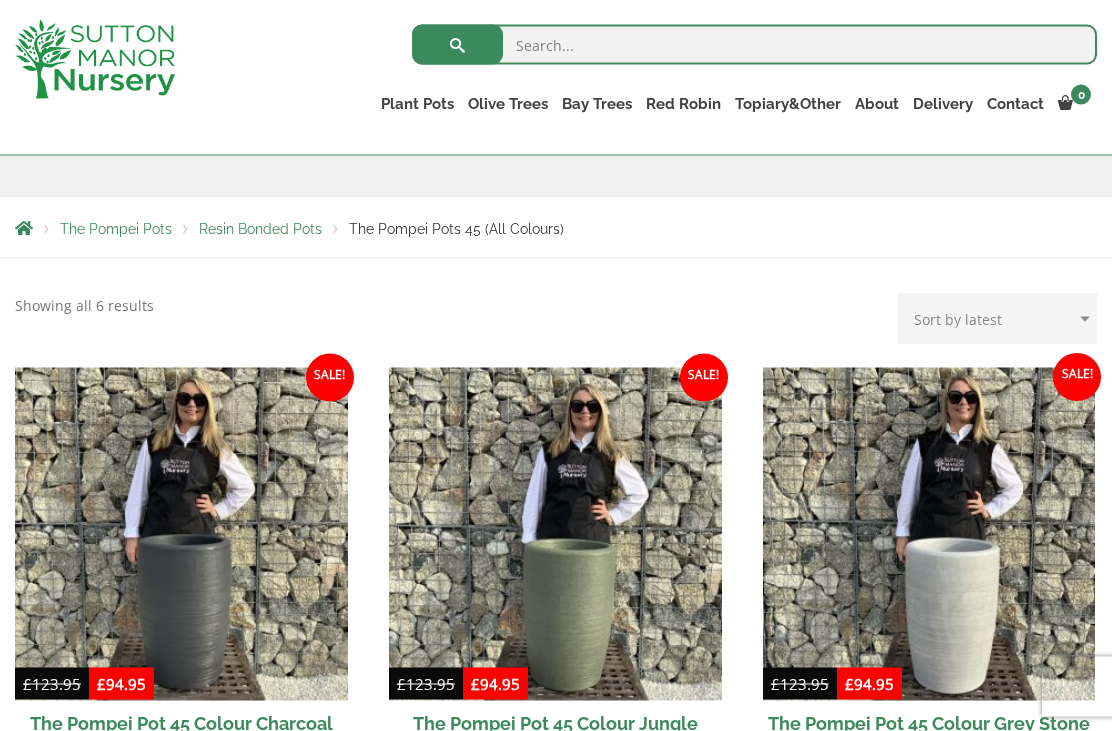 scroll, scrollTop: 435, scrollLeft: 0, axis: vertical 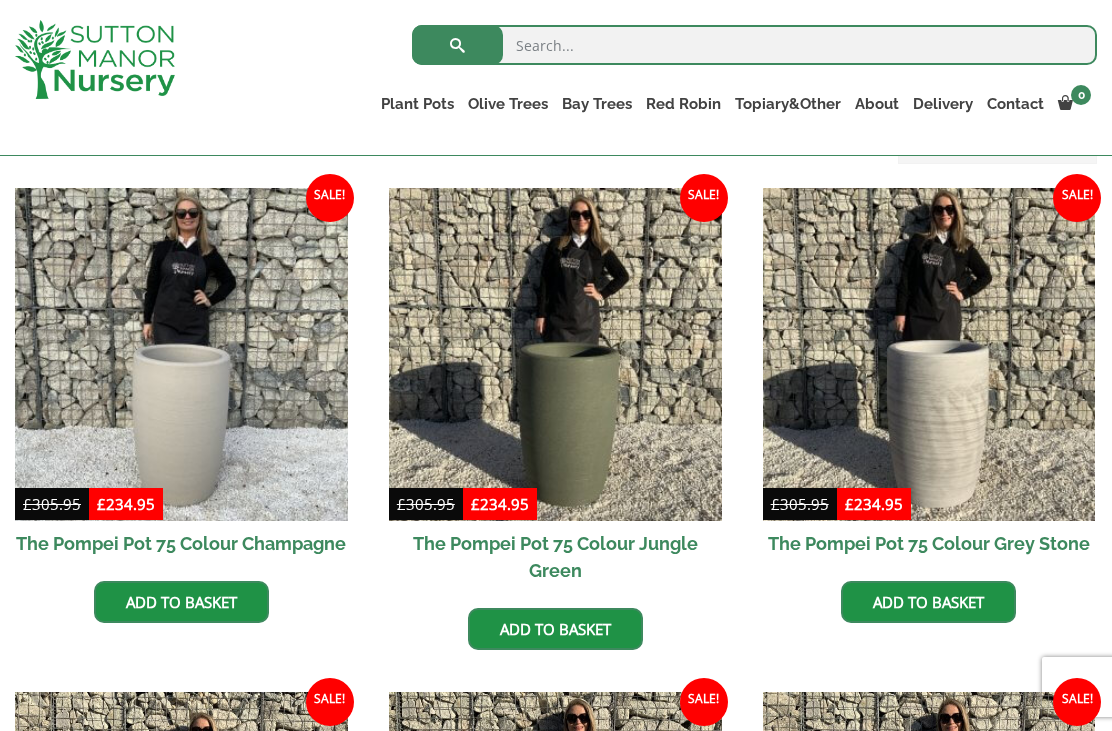 click on "The Pompei Pot 75 Colour Jungle Green" at bounding box center (555, 557) 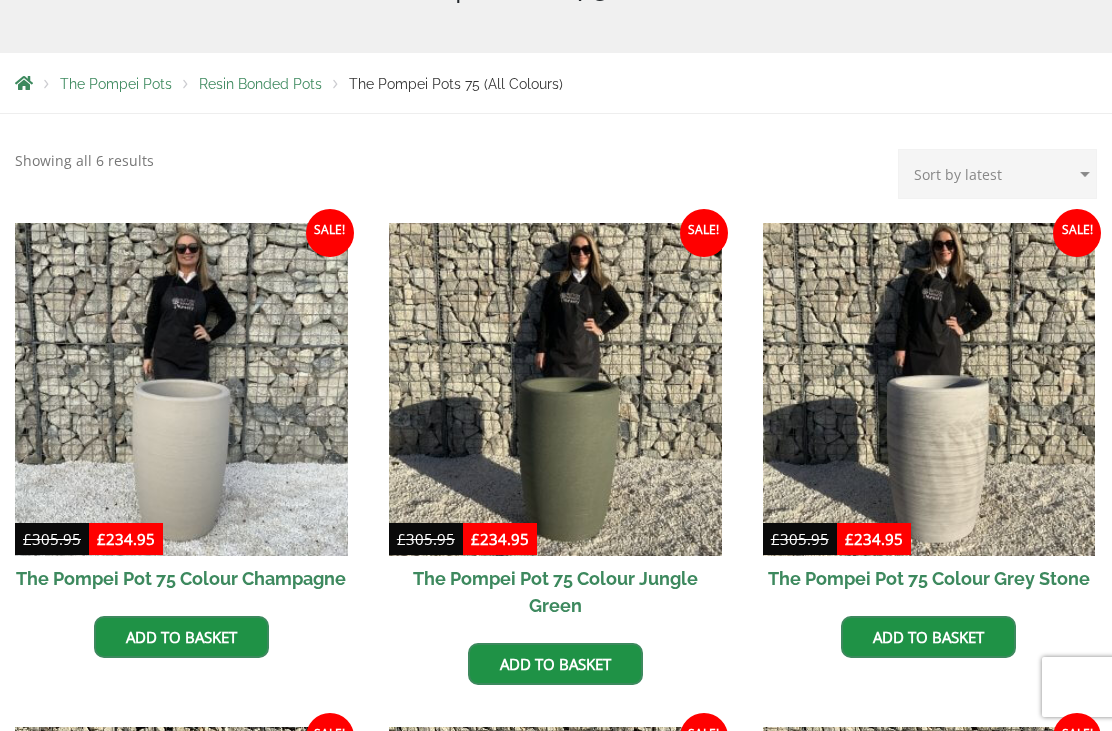 scroll, scrollTop: 543, scrollLeft: 0, axis: vertical 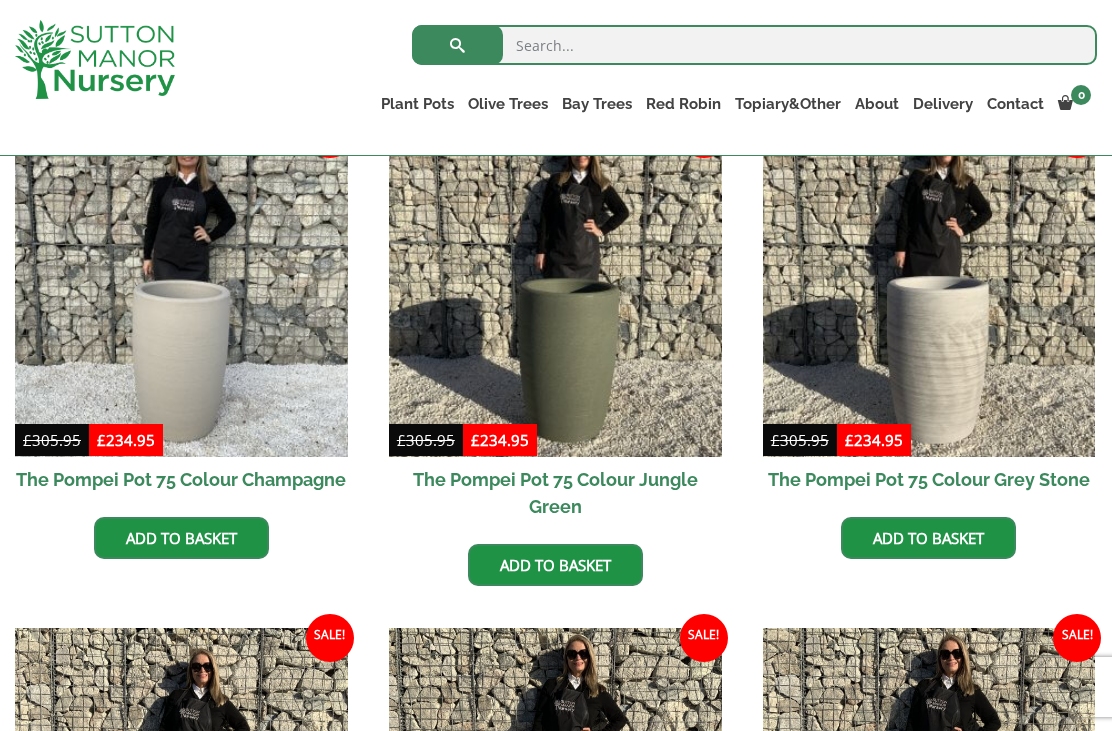 click on "The Florence Oval Pot" at bounding box center (0, 0) 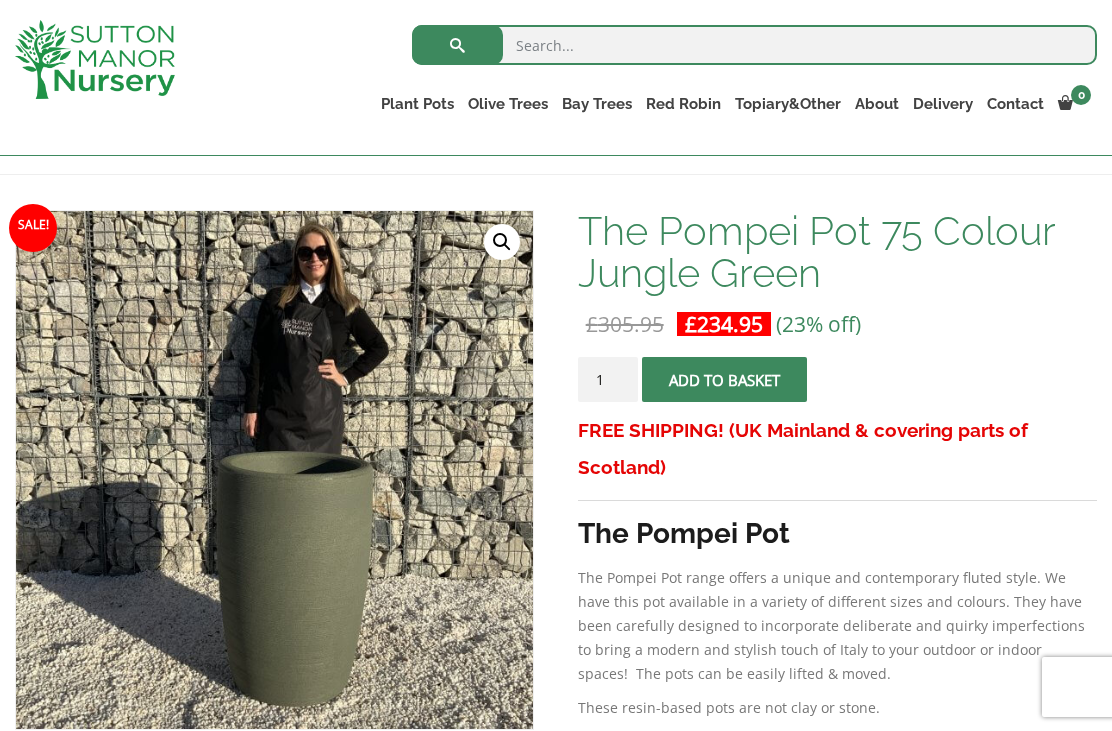 scroll, scrollTop: 320, scrollLeft: 0, axis: vertical 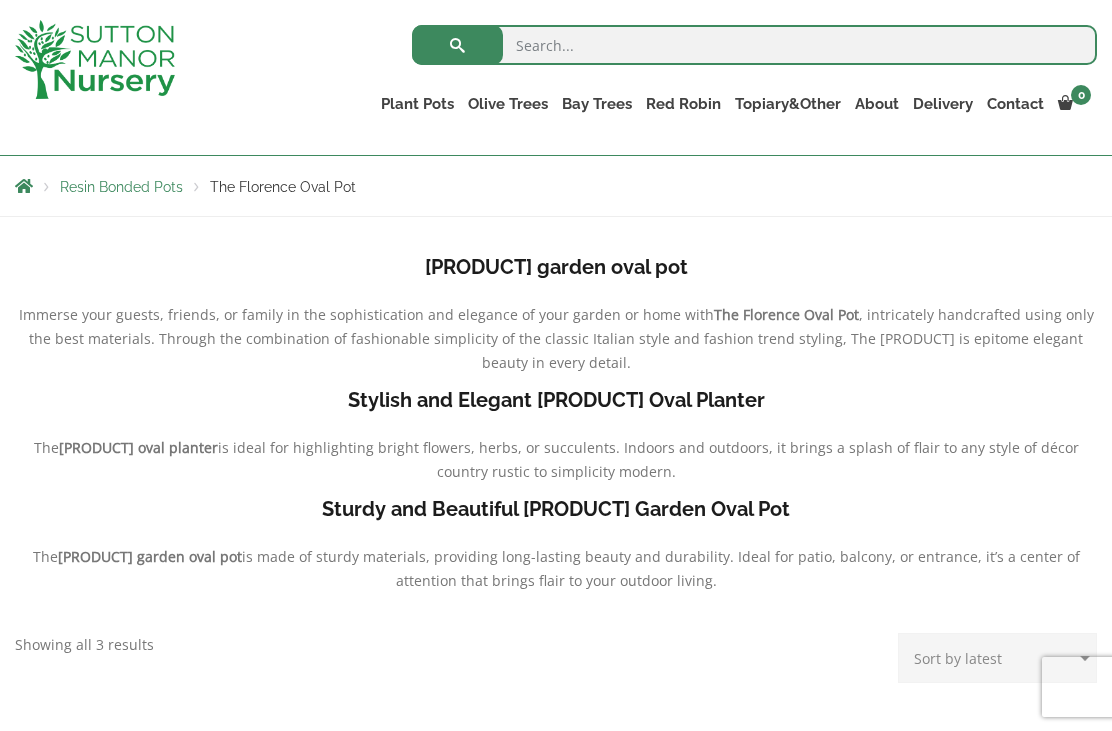 click on "The Alfresco Pots" at bounding box center (0, 0) 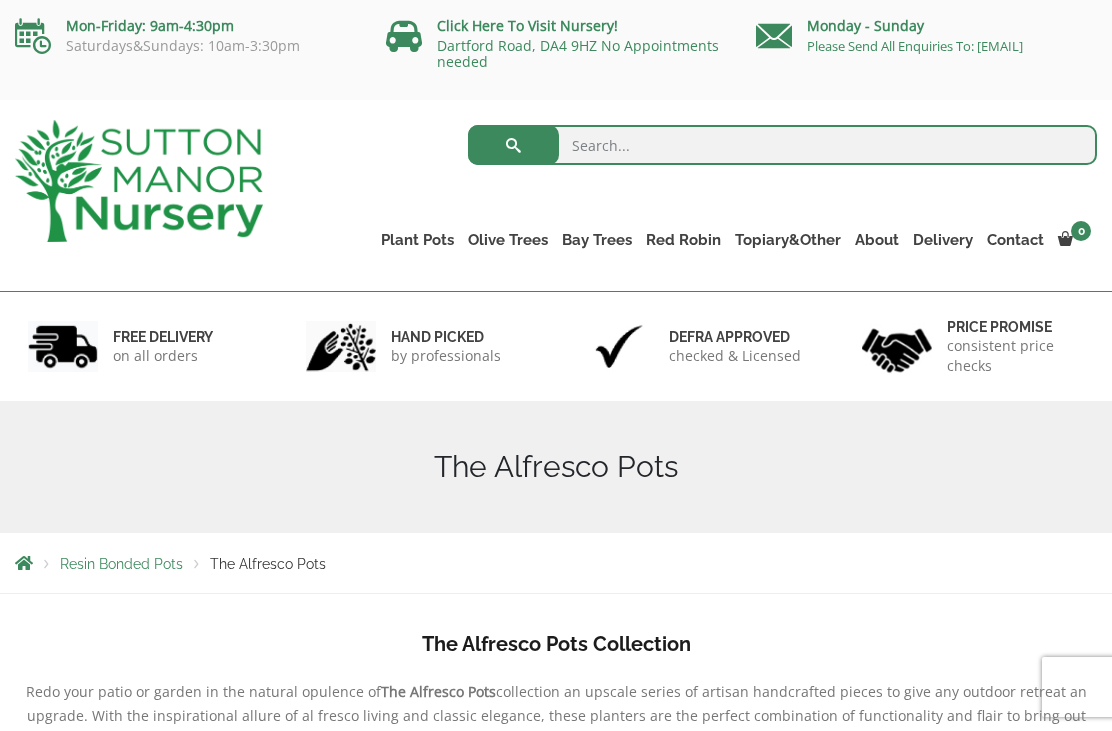 scroll, scrollTop: 59, scrollLeft: 0, axis: vertical 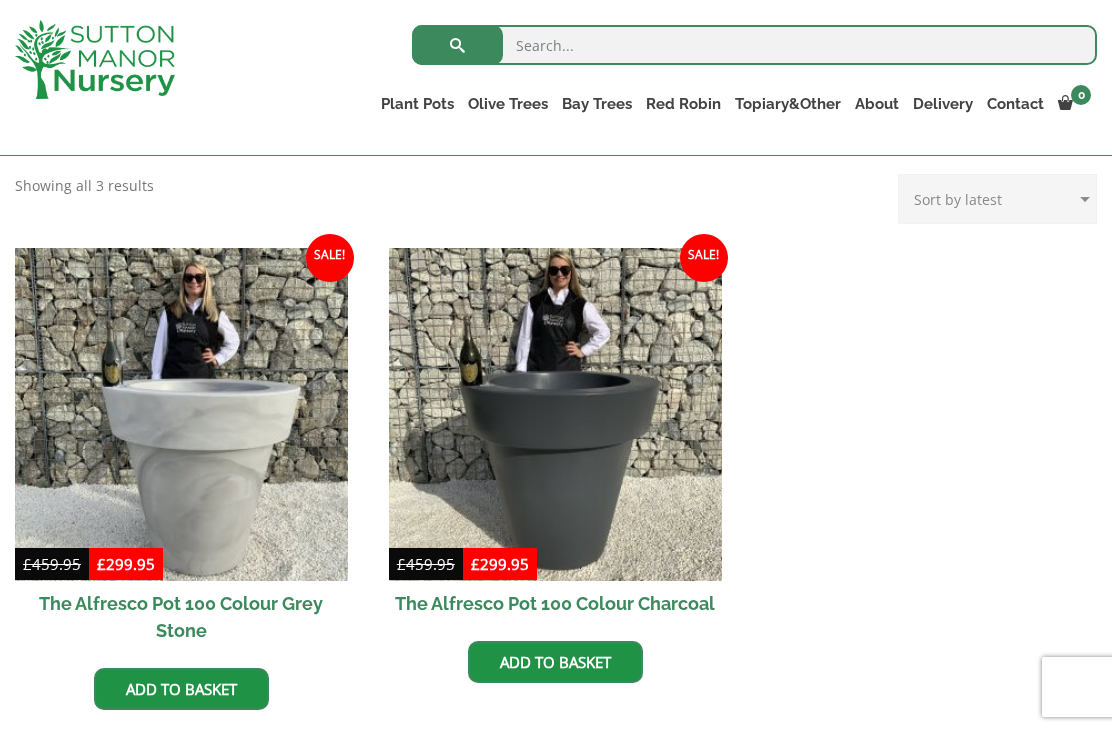 click at bounding box center (555, 414) 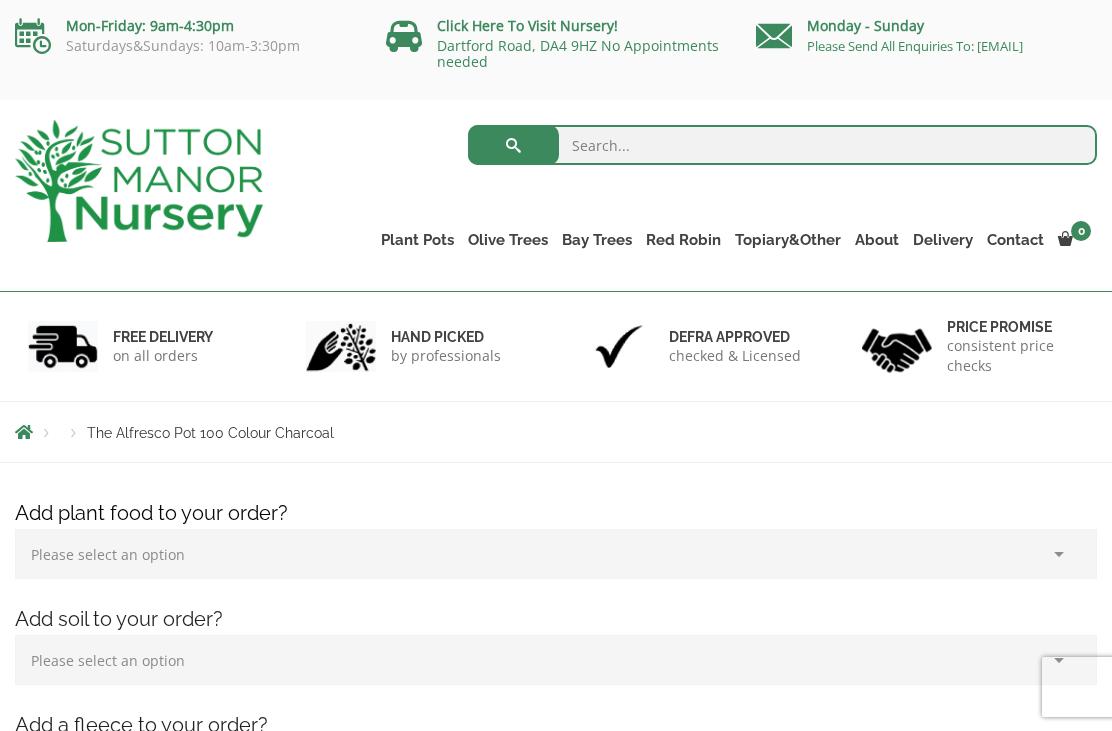 scroll, scrollTop: 243, scrollLeft: 0, axis: vertical 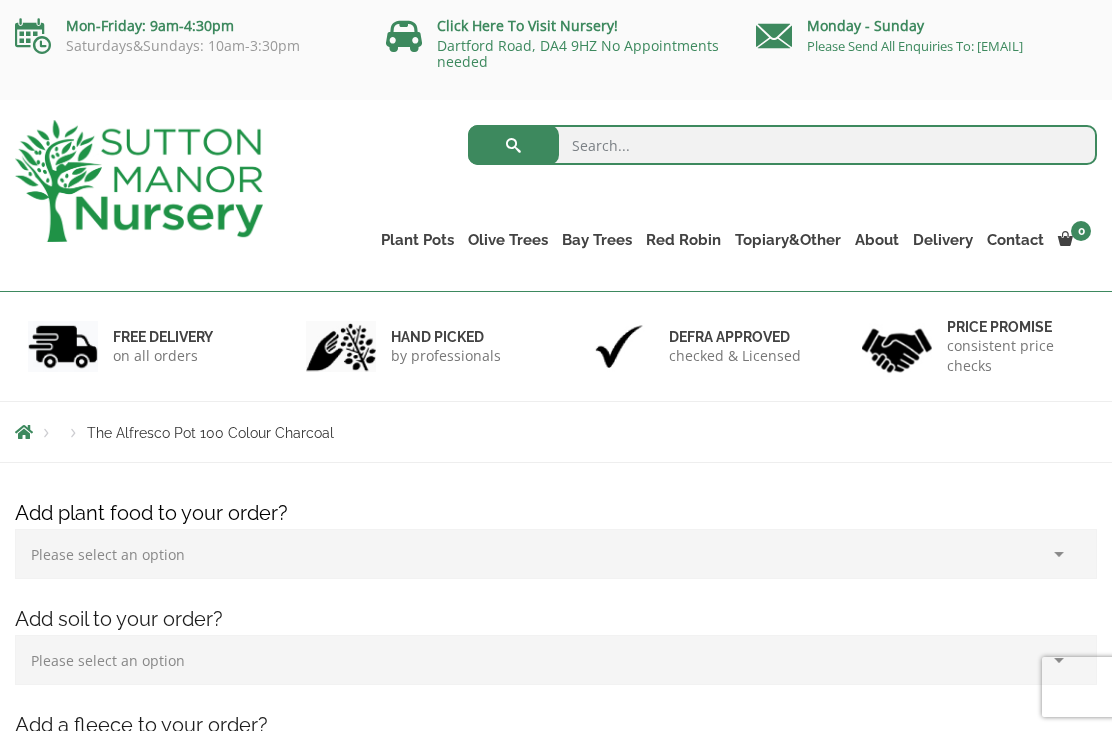 click on "Fibre Clay Pots" at bounding box center (0, 0) 